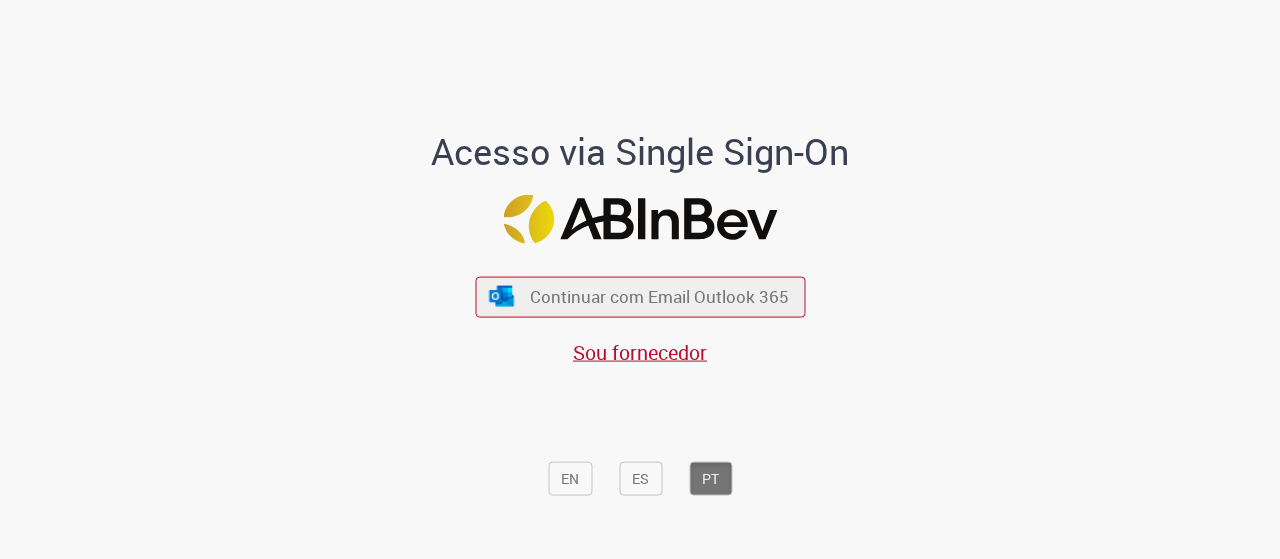 scroll, scrollTop: 0, scrollLeft: 0, axis: both 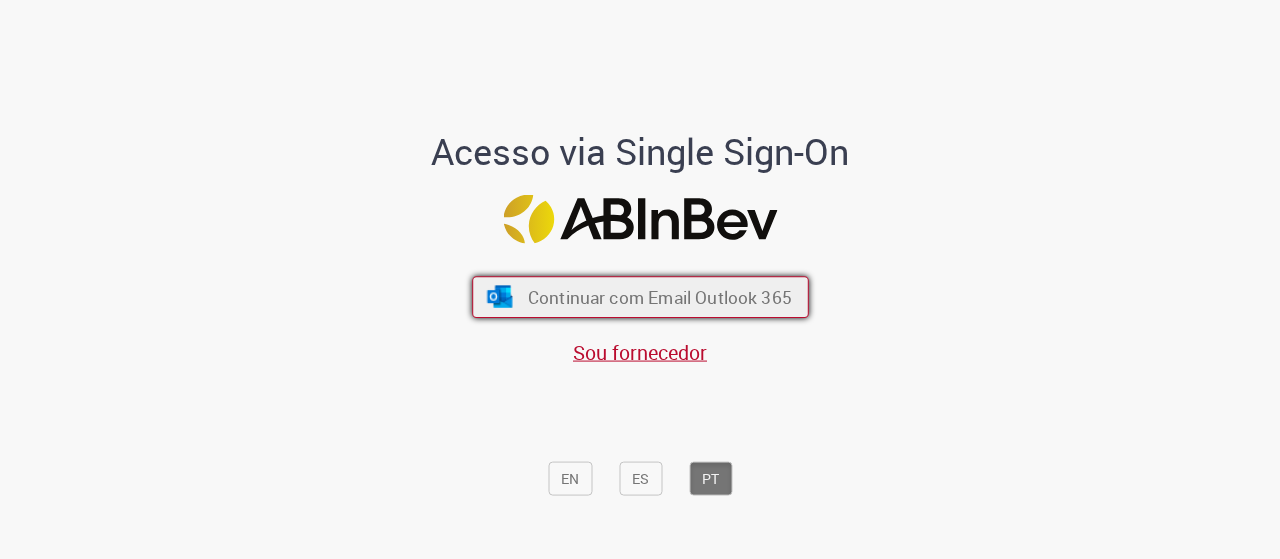 click on "Continuar com Email Outlook 365" at bounding box center [640, 297] 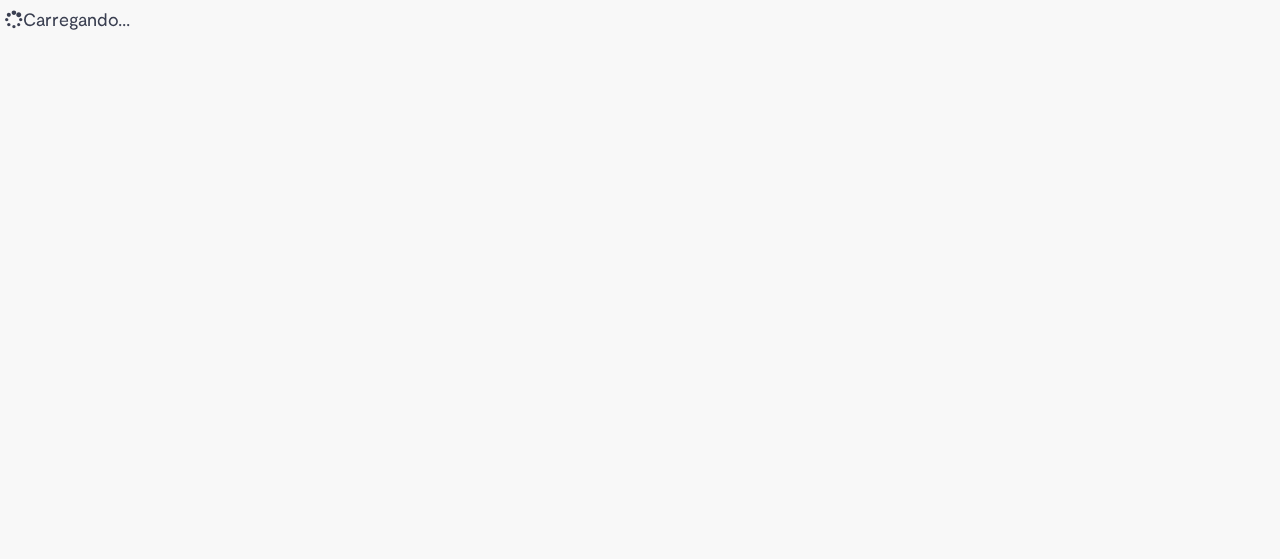 scroll, scrollTop: 0, scrollLeft: 0, axis: both 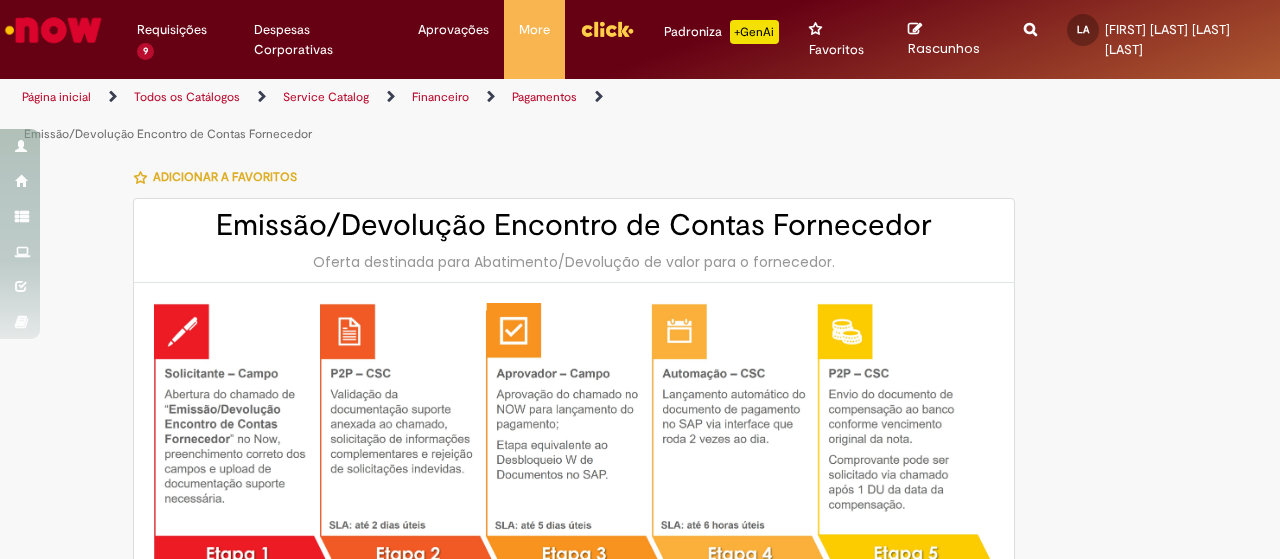 type on "********" 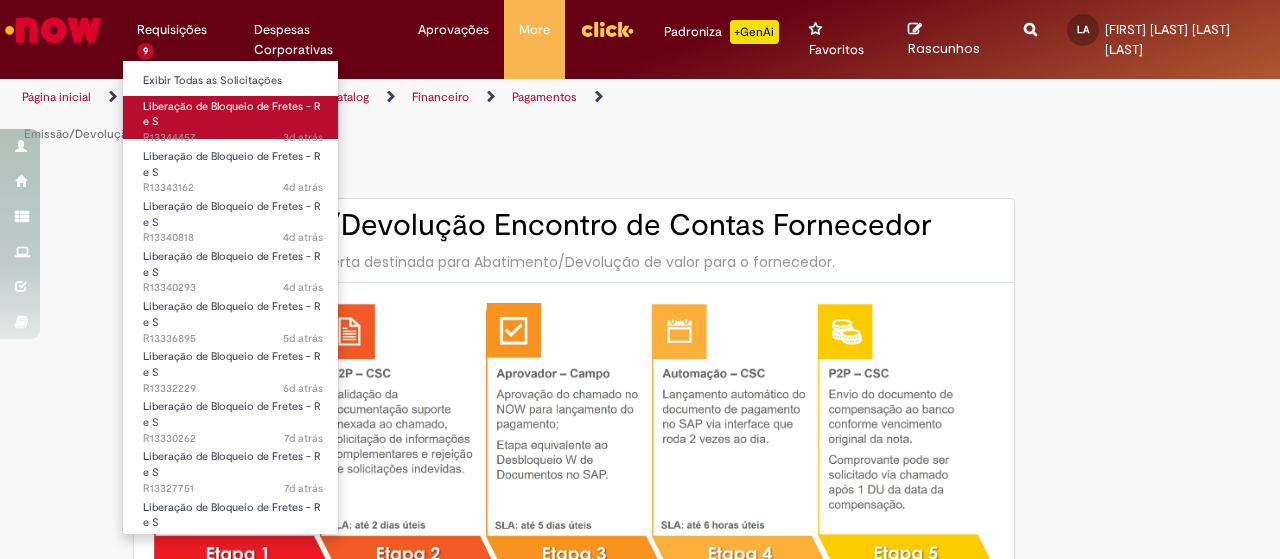 click on "Liberação de Bloqueio de Fretes - R e S
3d atrás 3 dias atrás  R13344457" at bounding box center (233, 117) 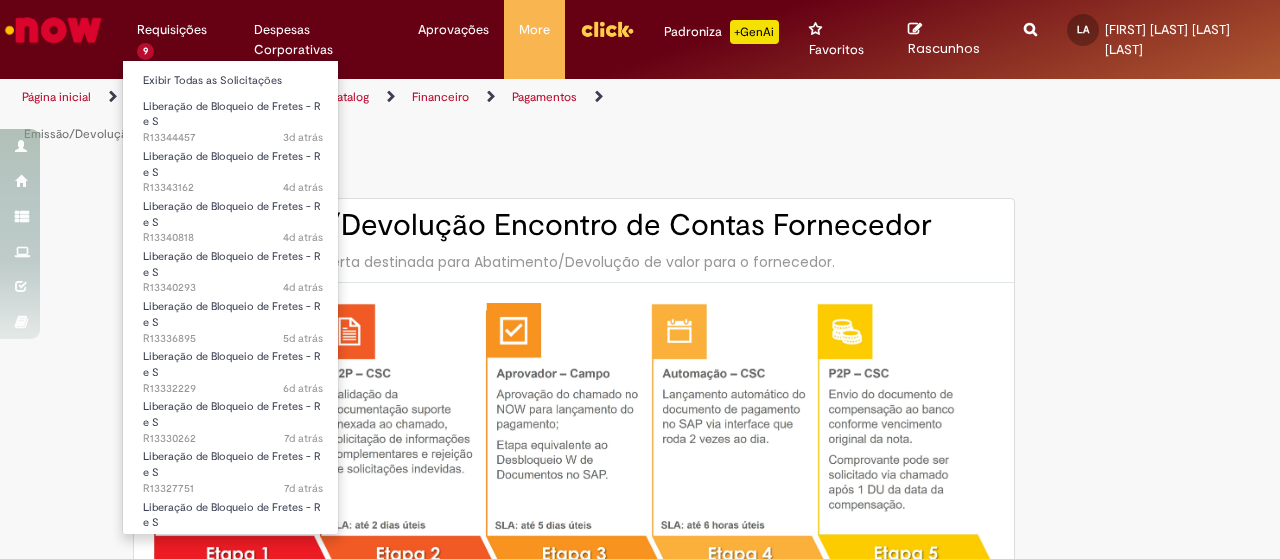 click on "Requisições   9
Exibir Todas as Solicitações
Liberação de Bloqueio de Fretes - R e S
3d atrás 3 dias atrás  R13344457
Liberação de Bloqueio de Fretes - R e S
4d atrás 4 dias atrás  R13343162
Liberação de Bloqueio de Fretes - R e S
4d atrás 4 dias atrás  R13340818
Liberação de Bloqueio de Fretes - R e S
4d atrás 4 dias atrás  R13340293
Liberação de Bloqueio de Fretes - R e S
5d atrás 5 dias atrás  R13336895
Liberação de Bloqueio de Fretes - R e S
6d atrás 6 dias atrás  R13332229
Liberação de Bloqueio de Fretes - R e S
7d atrás 7 dias atrás  R13330262
Liberação de Bloqueio de Fretes - R e S
7d atrás 7 dias atrás  R13327751
Liberação de Bloqueio de Fretes - R e S
7d atrás 7 dias atrás  R13327320" at bounding box center (180, 30) 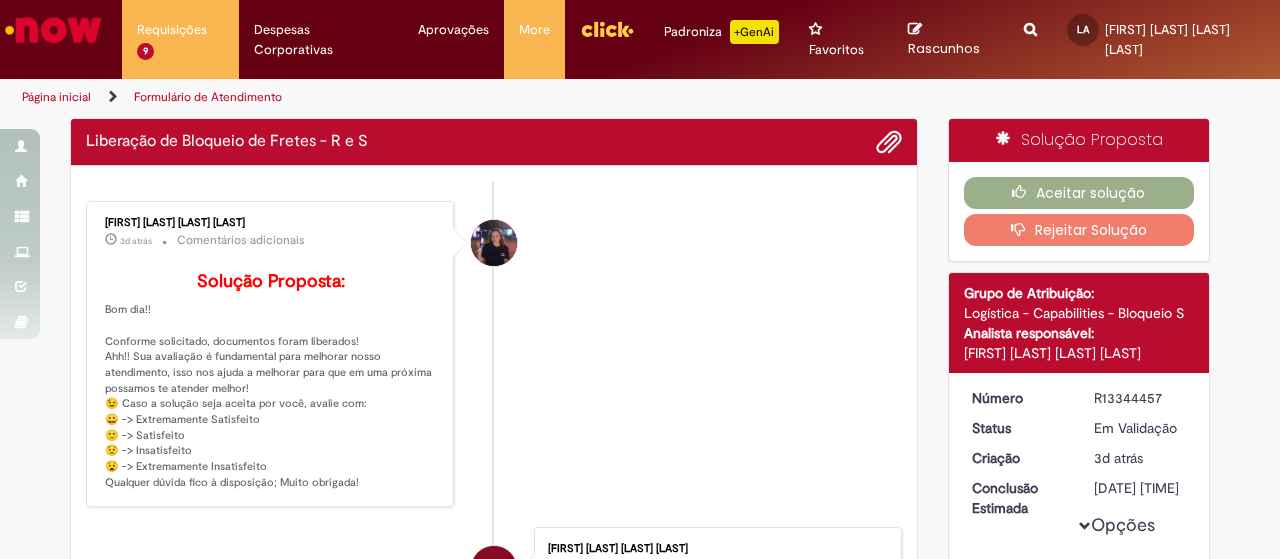 click at bounding box center [53, 30] 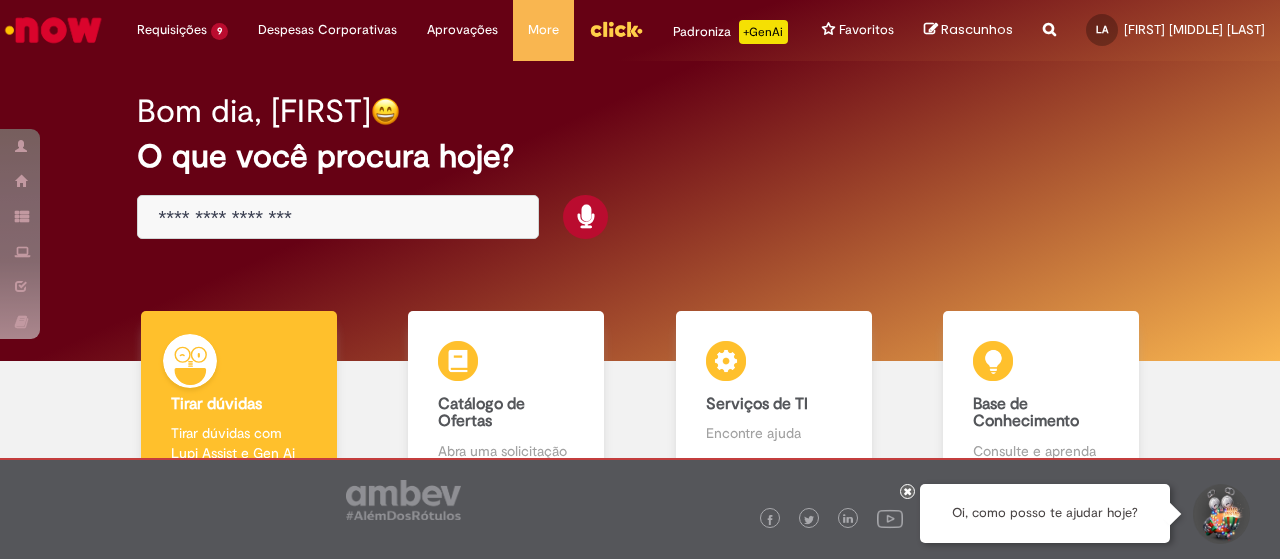 scroll, scrollTop: 0, scrollLeft: 0, axis: both 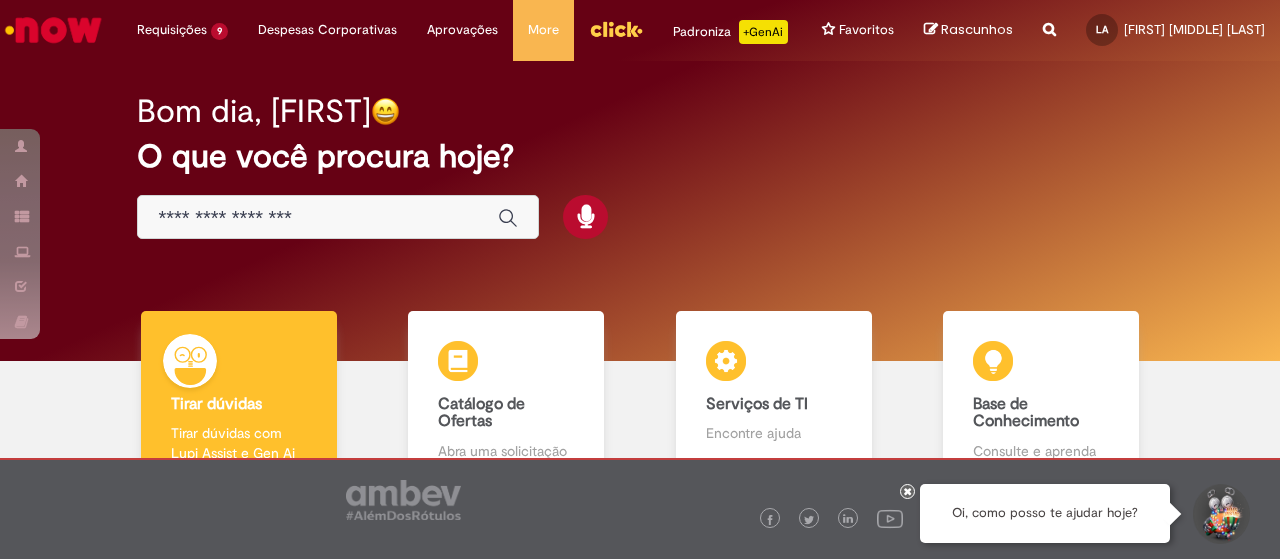 click at bounding box center (318, 218) 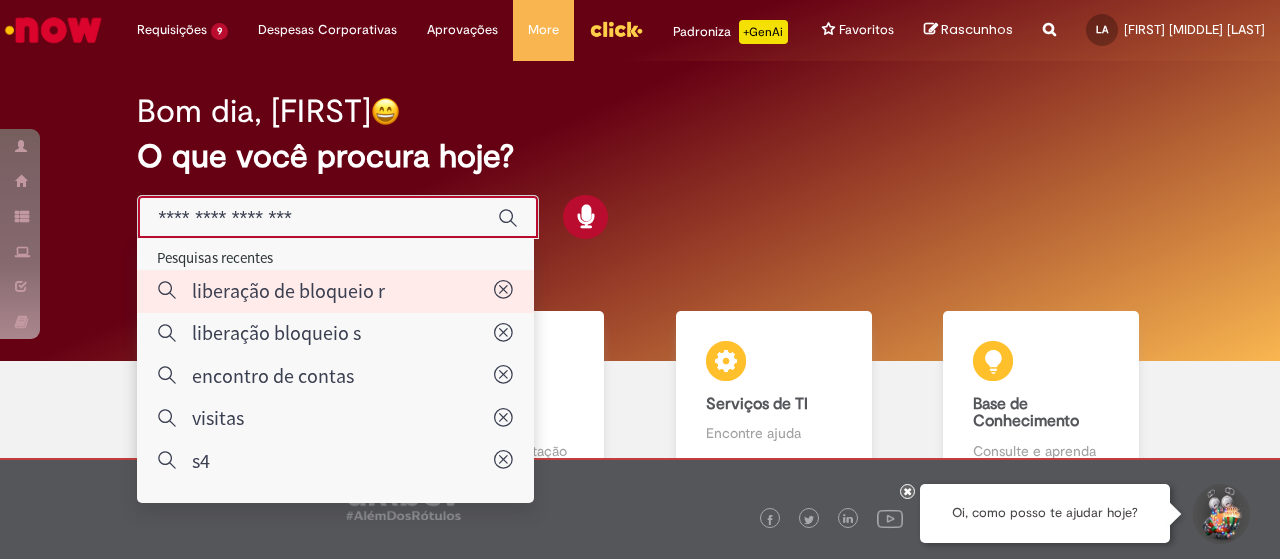 type on "**********" 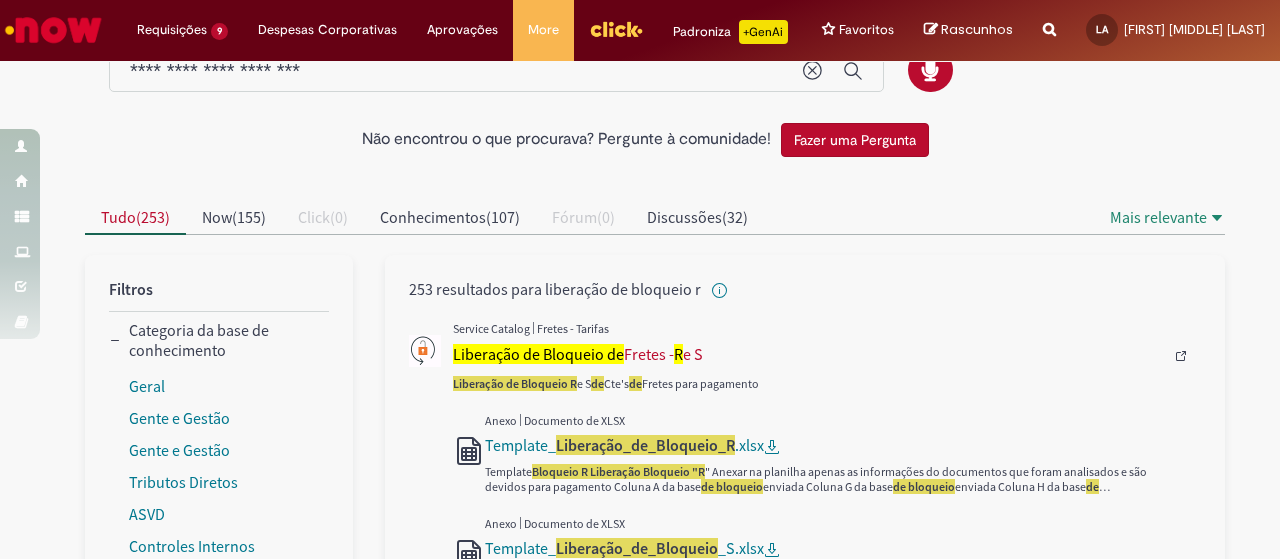 scroll, scrollTop: 100, scrollLeft: 0, axis: vertical 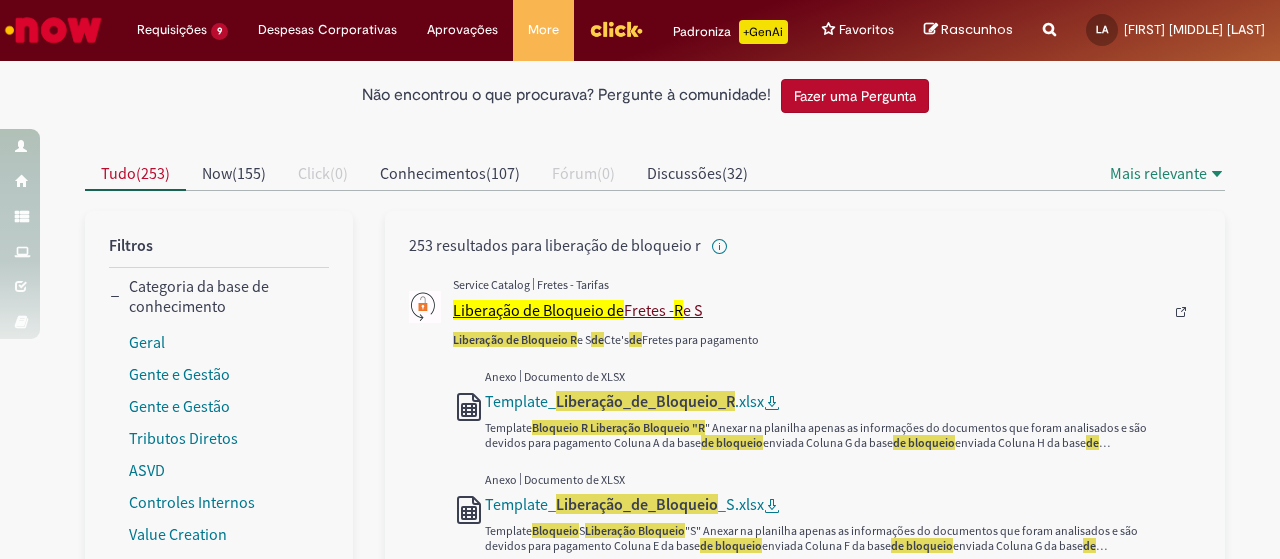 click on "Liberação de Bloqueio de  Fretes -  R  e S" at bounding box center [808, 310] 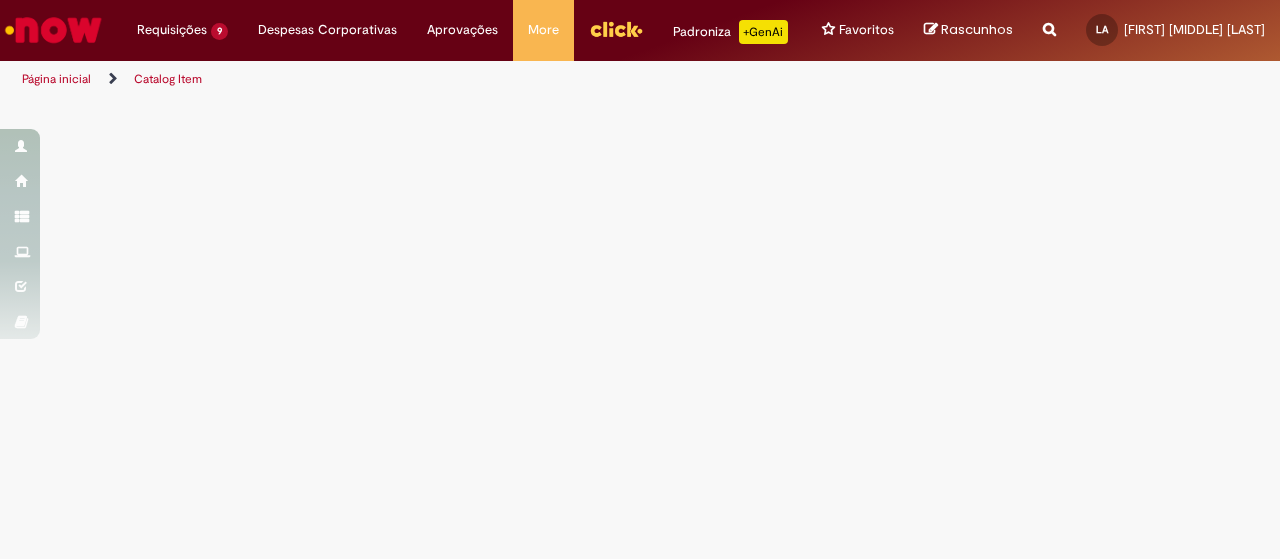 scroll, scrollTop: 0, scrollLeft: 0, axis: both 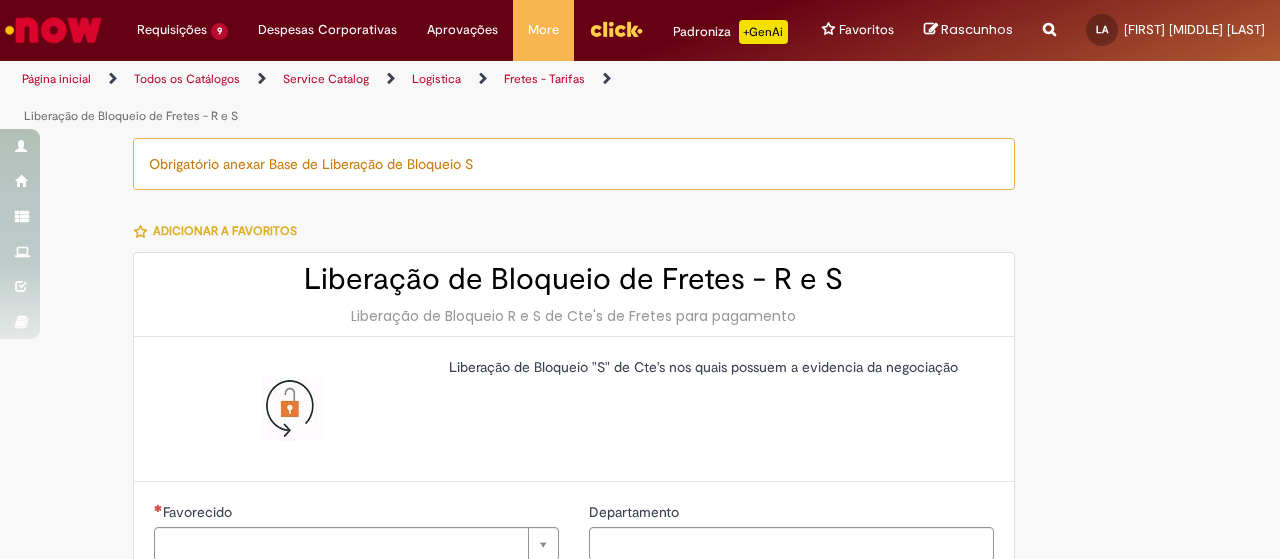 type on "********" 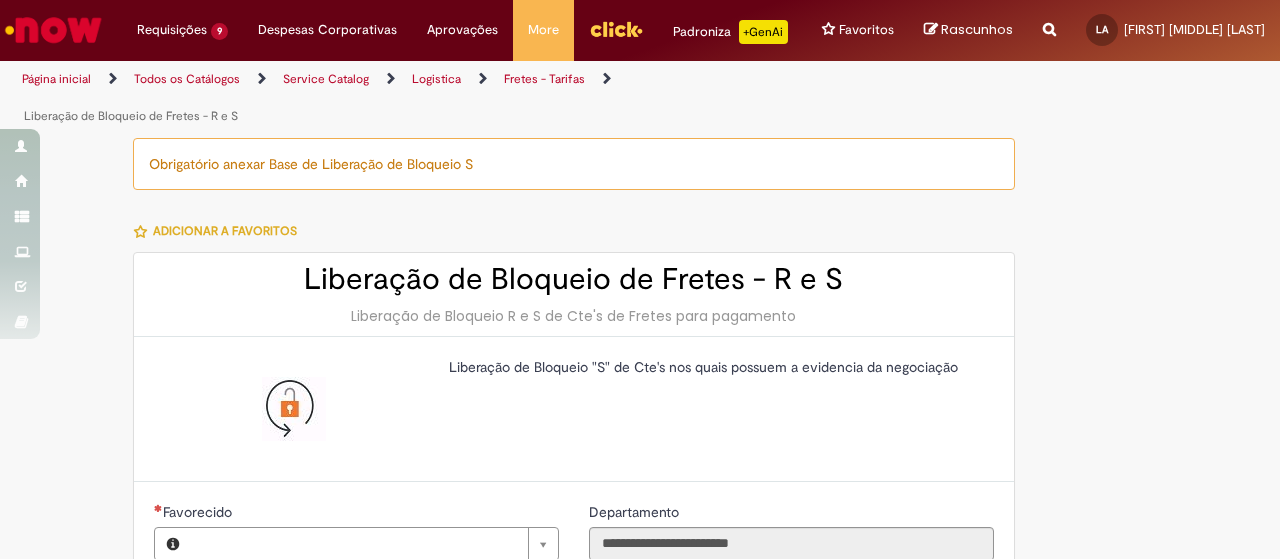 type on "**********" 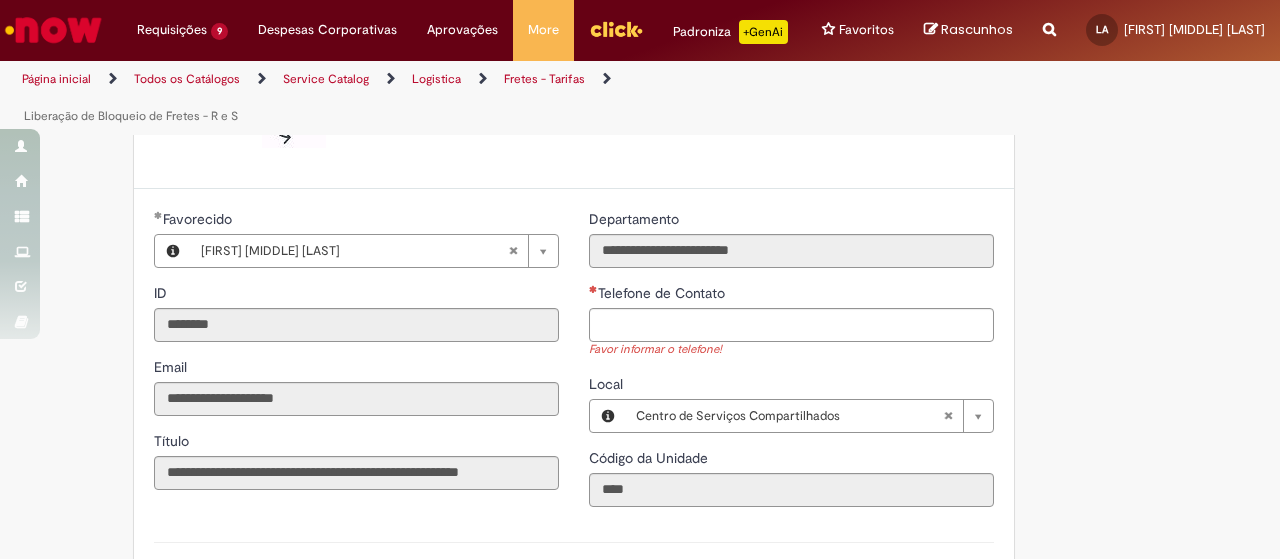 scroll, scrollTop: 300, scrollLeft: 0, axis: vertical 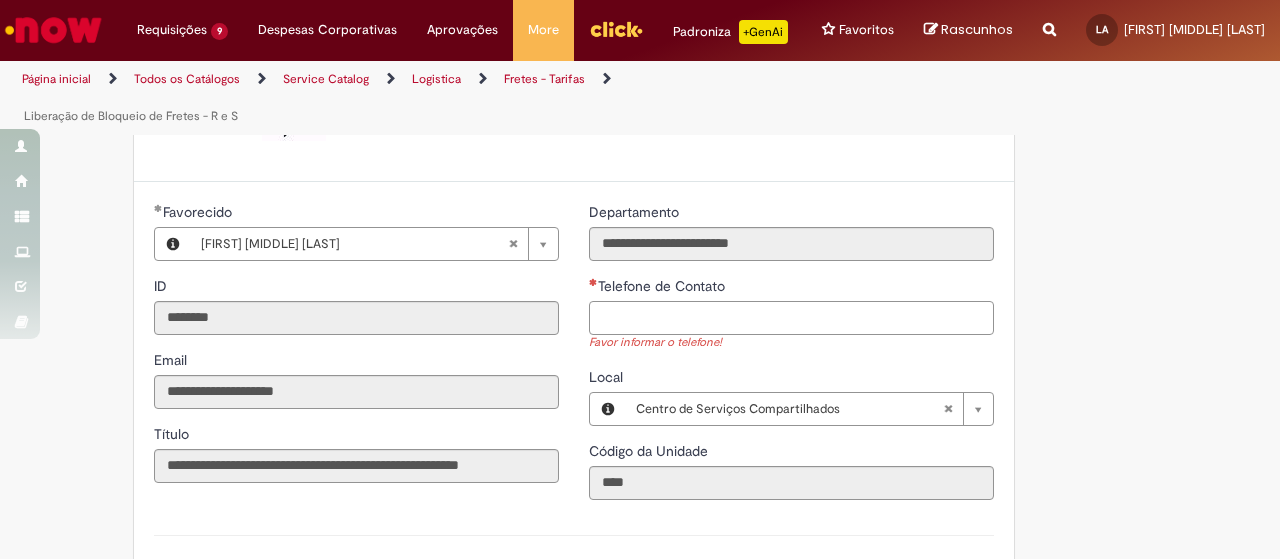 click on "Telefone de Contato" at bounding box center (791, 318) 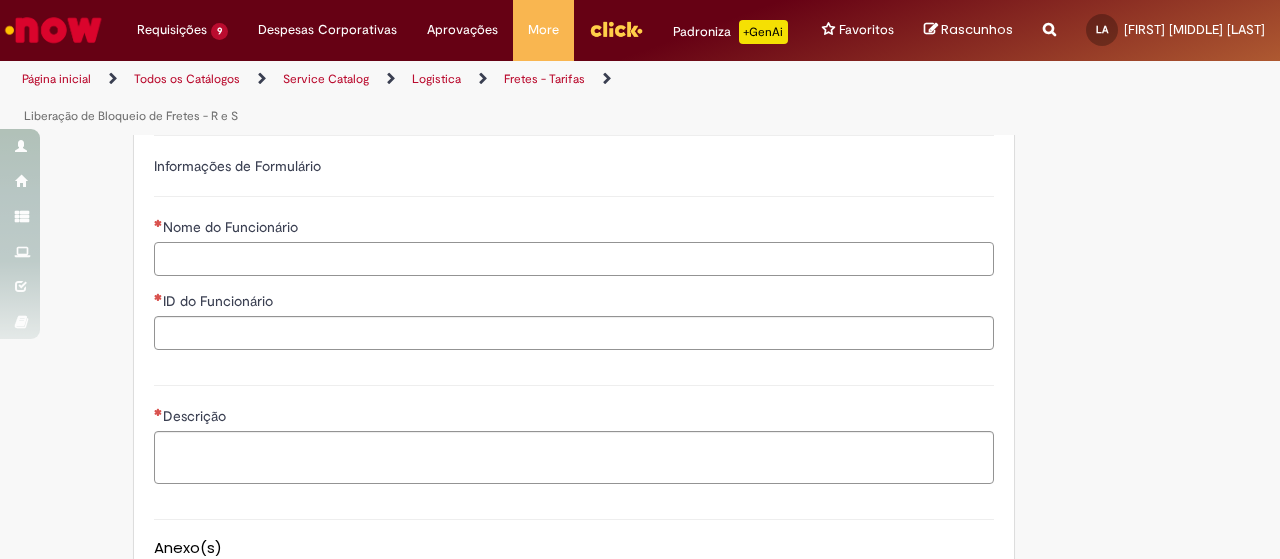 click on "Nome do Funcionário" at bounding box center (574, 259) 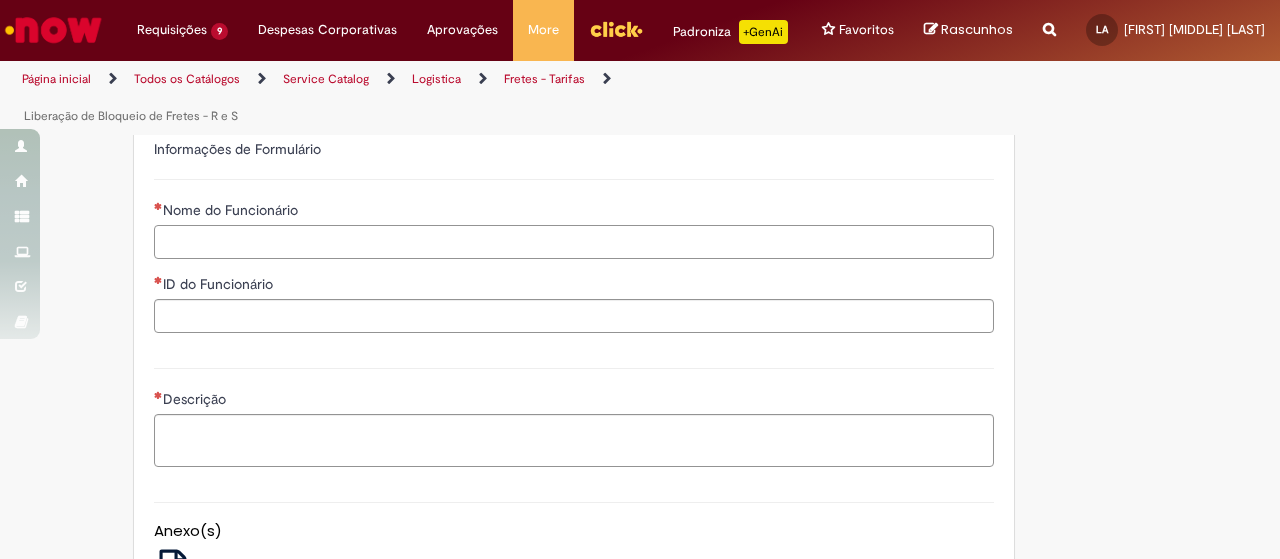 type on "**********" 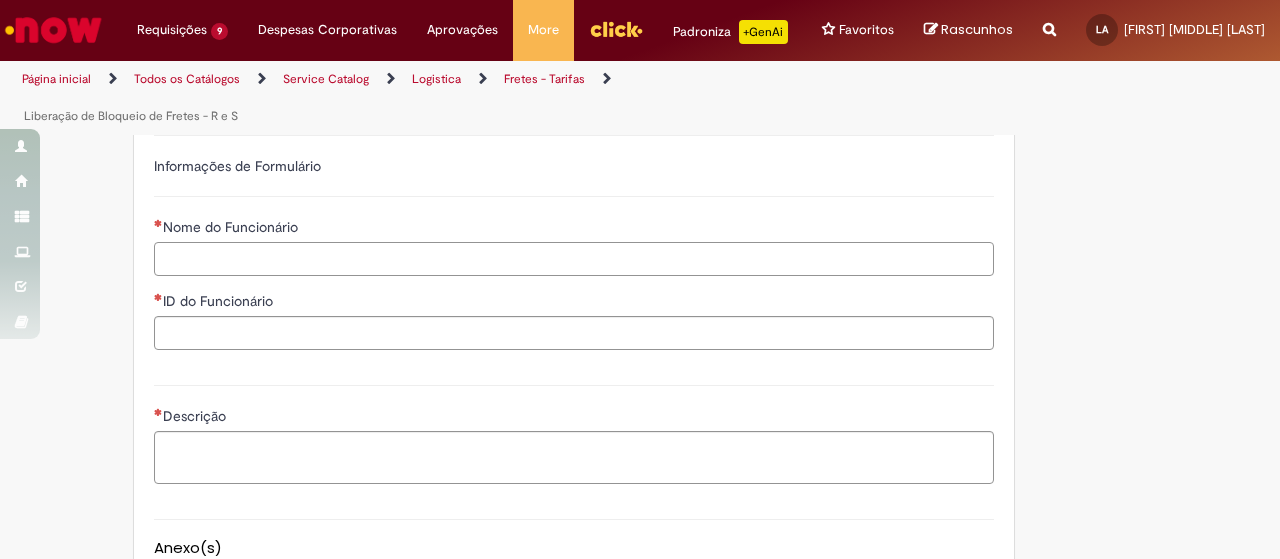 click on "Nome do Funcionário" at bounding box center (574, 259) 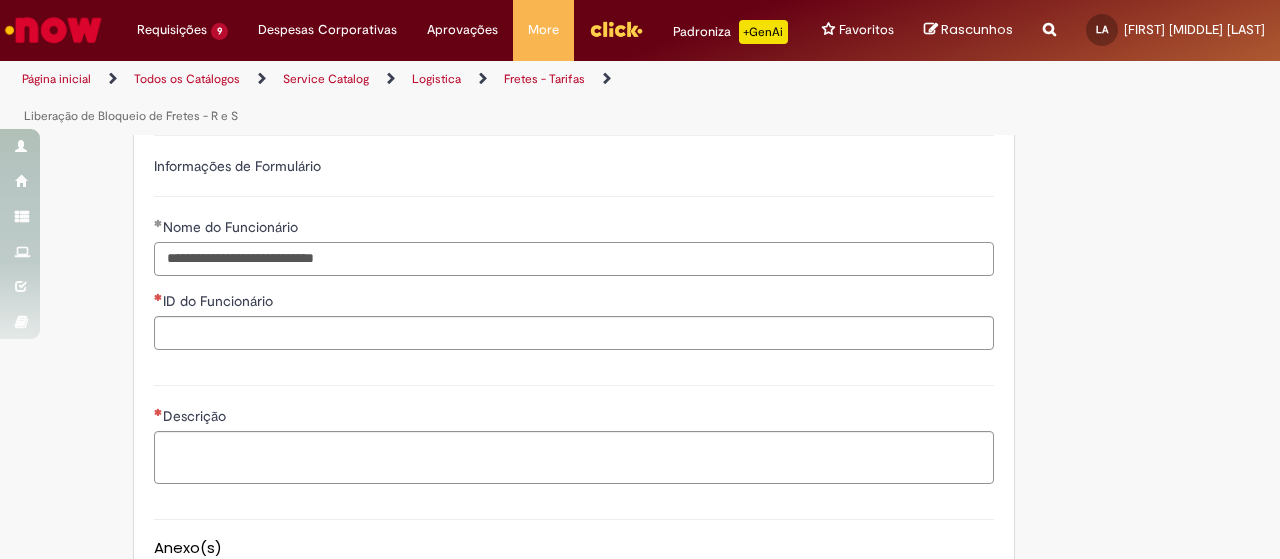 type on "**********" 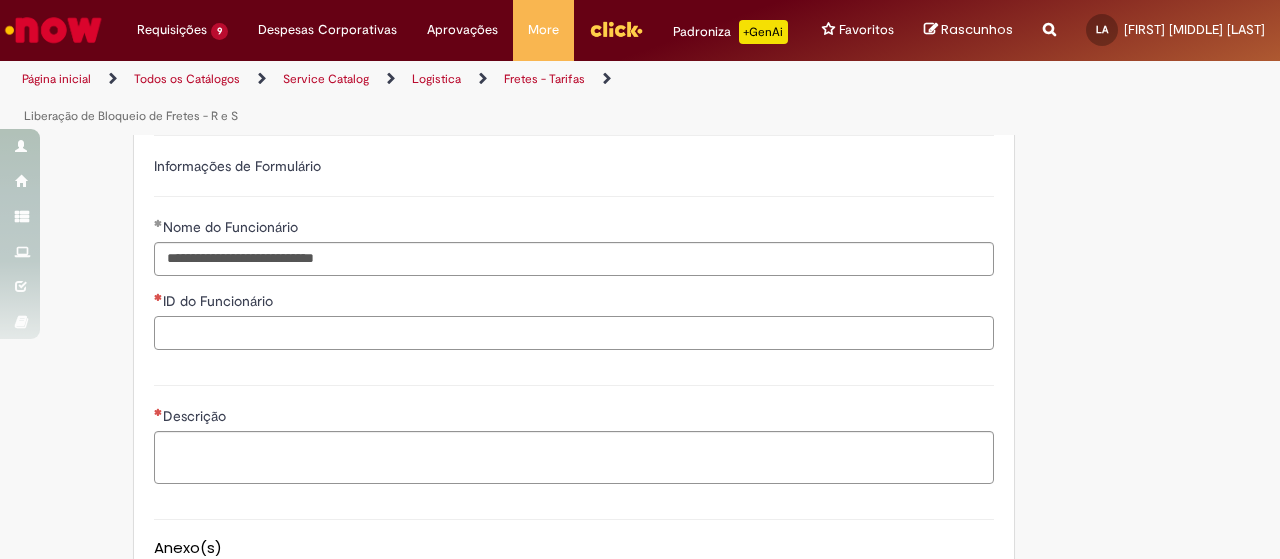 click on "ID do Funcionário" at bounding box center (574, 333) 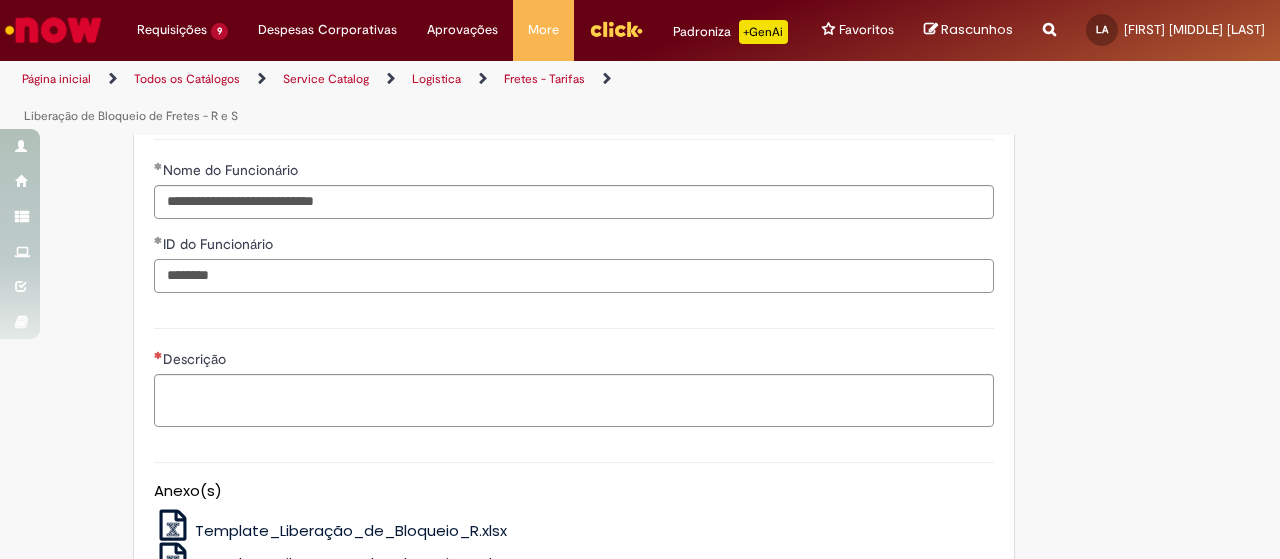 scroll, scrollTop: 883, scrollLeft: 0, axis: vertical 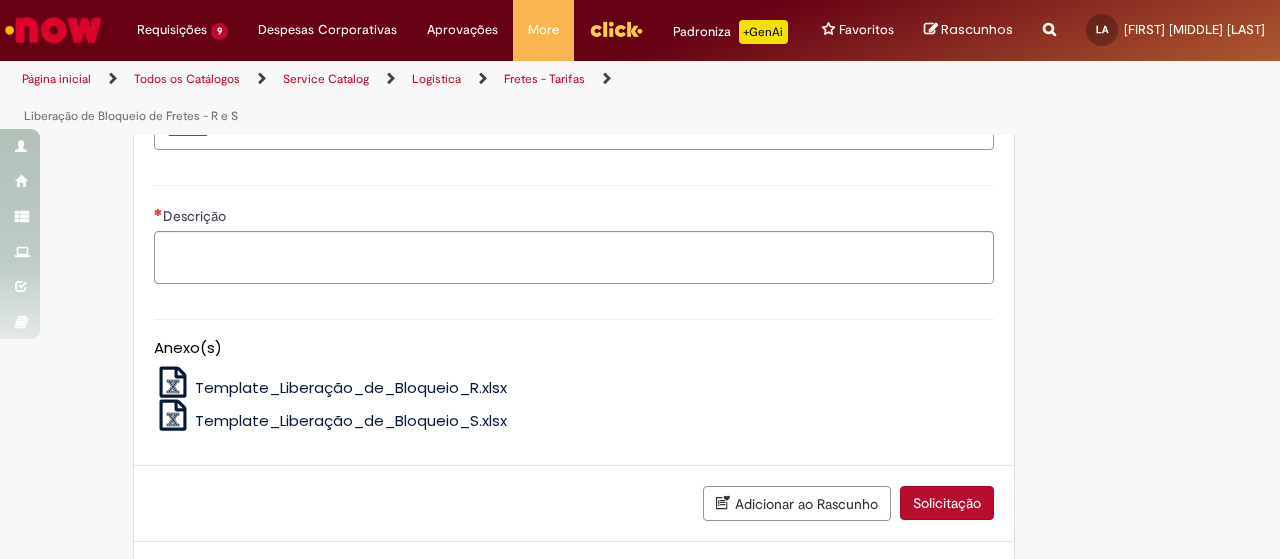 type on "********" 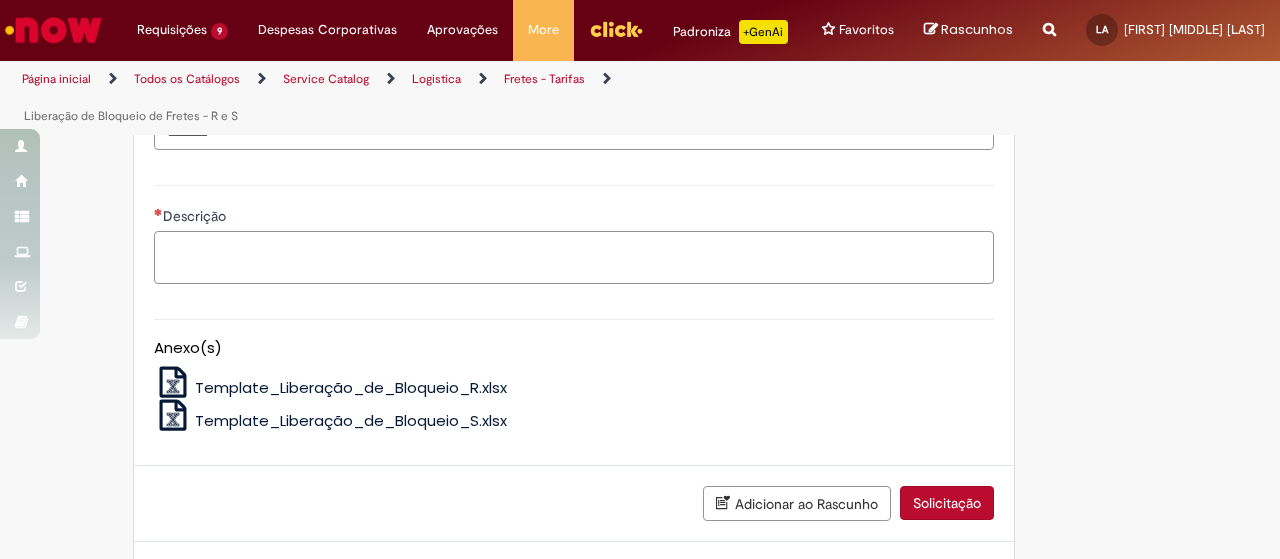 click on "Descrição" at bounding box center [574, 257] 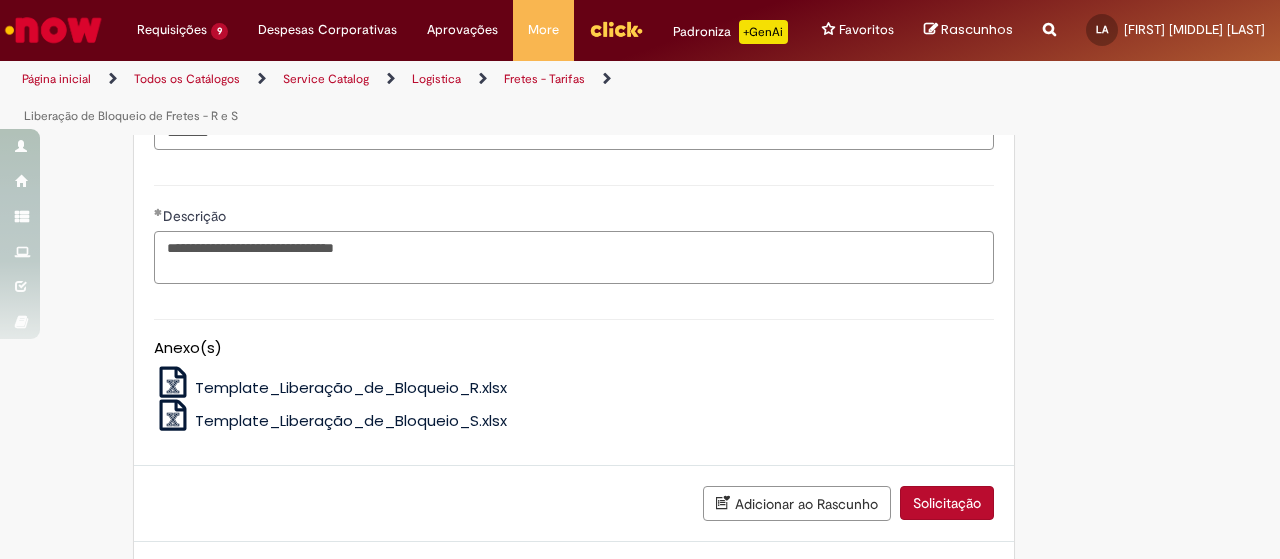 type on "**********" 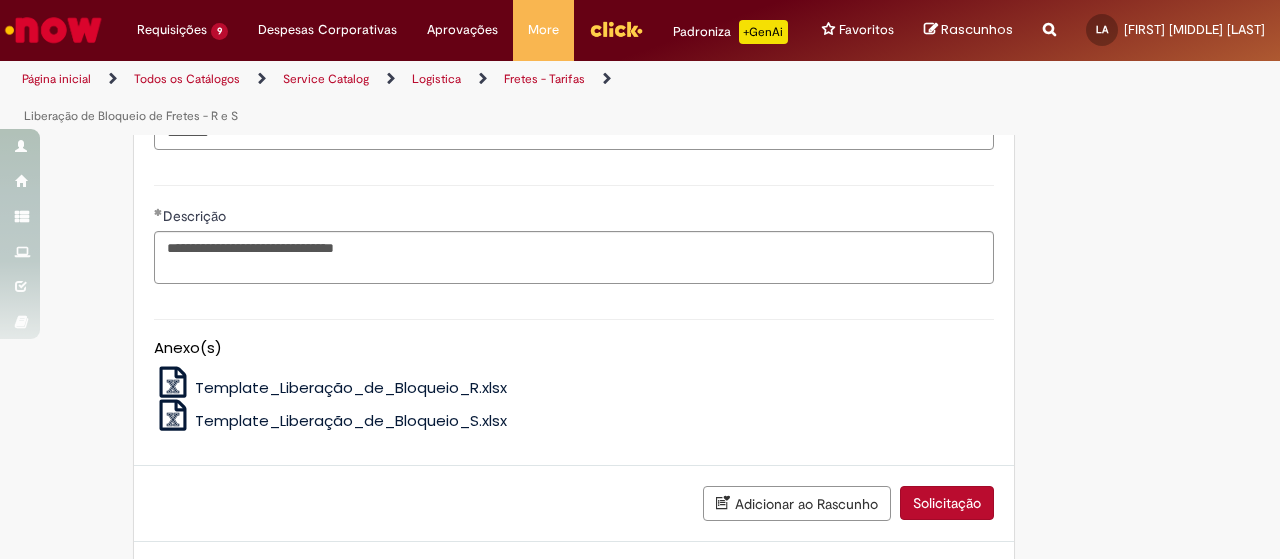 click on "Template_Liberação_de_Bloqueio_R.xlsx" at bounding box center [351, 387] 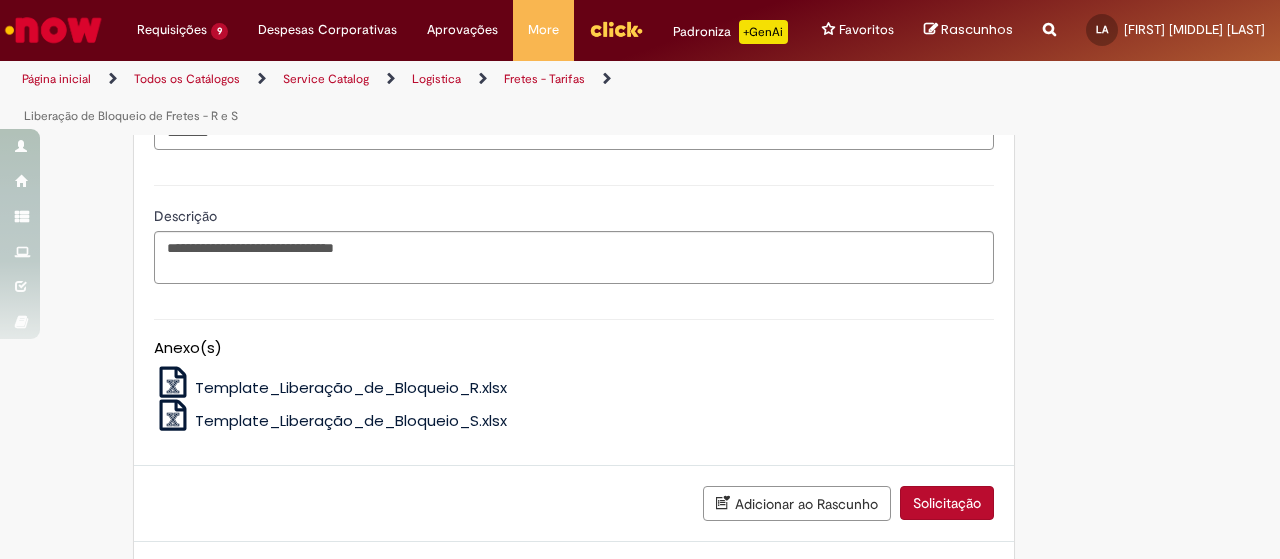 click on "Template_Liberação_de_Bloqueio_R.xlsx" at bounding box center [351, 387] 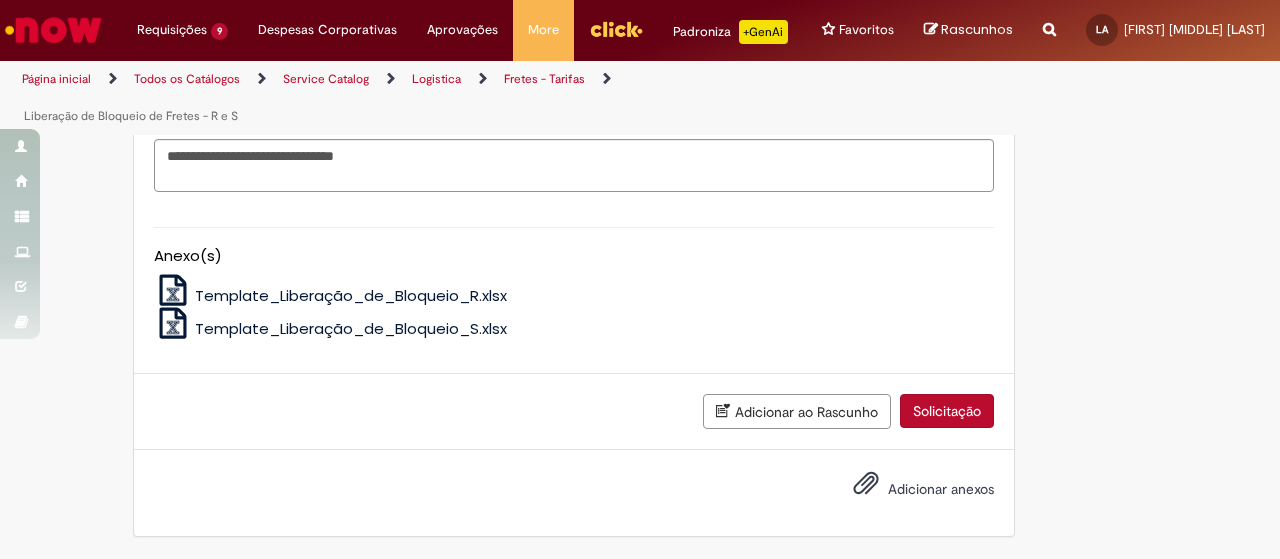 click at bounding box center [854, 489] 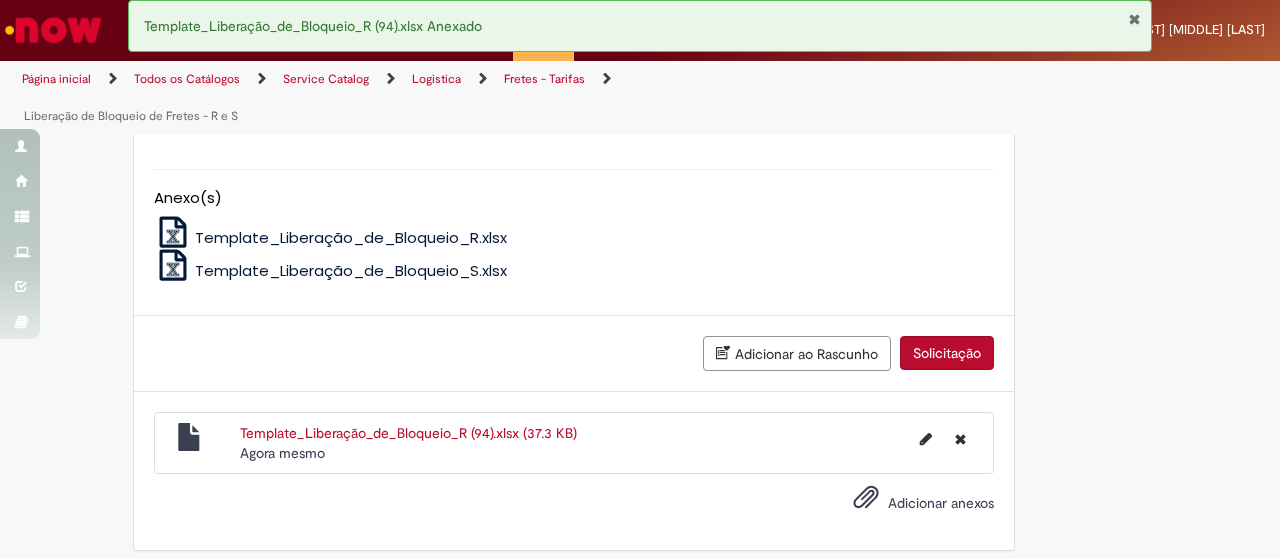 scroll, scrollTop: 1058, scrollLeft: 0, axis: vertical 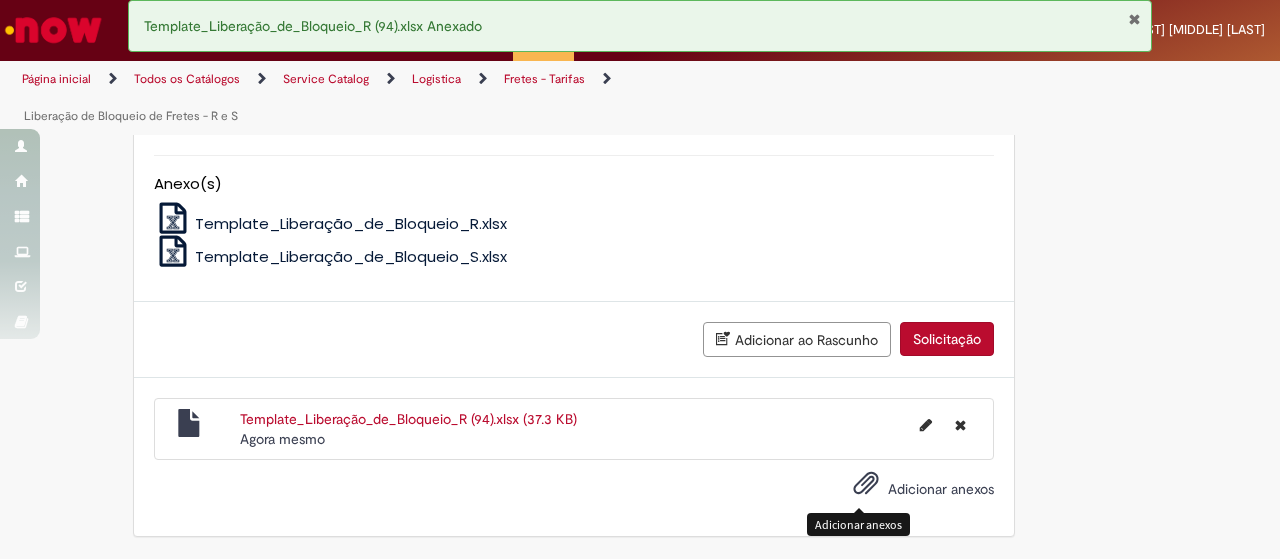 click at bounding box center (866, 484) 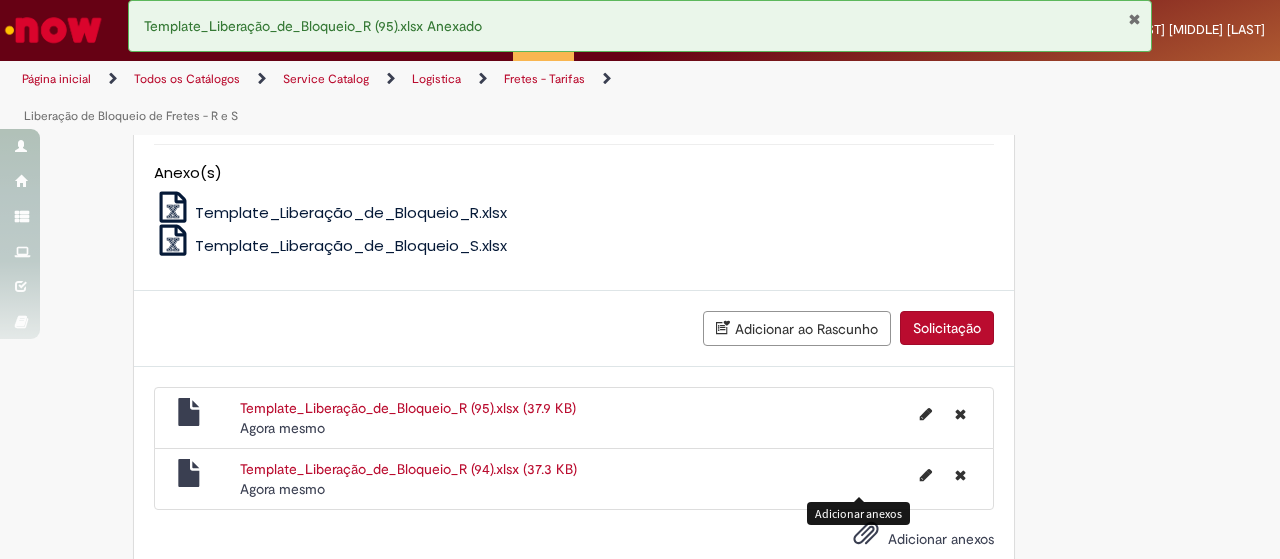 click on "Solicitação" at bounding box center (947, 328) 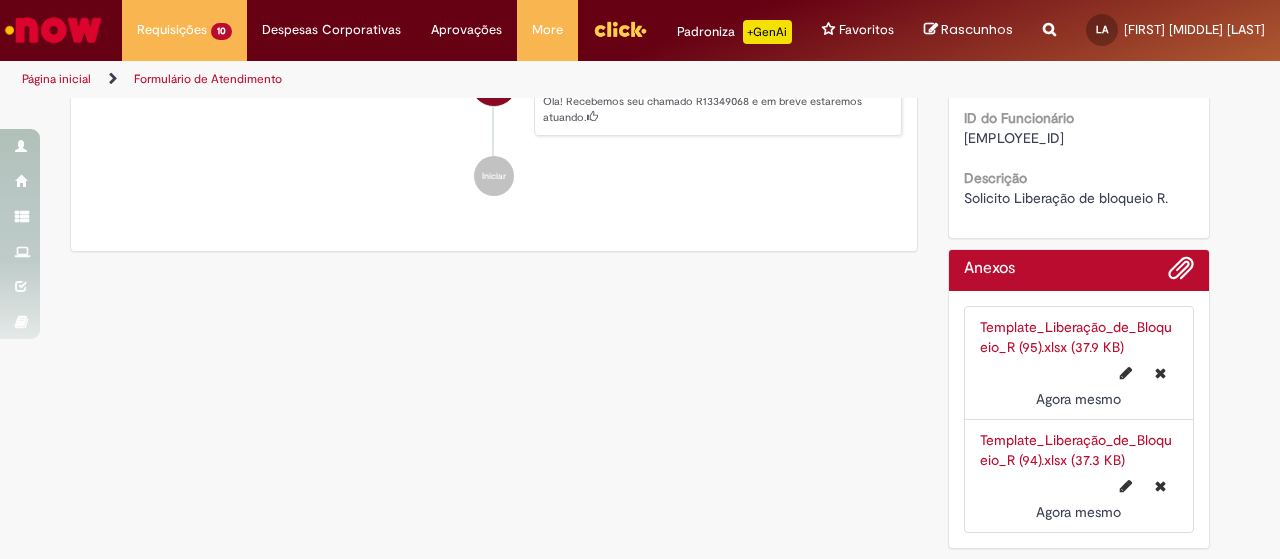 scroll, scrollTop: 0, scrollLeft: 0, axis: both 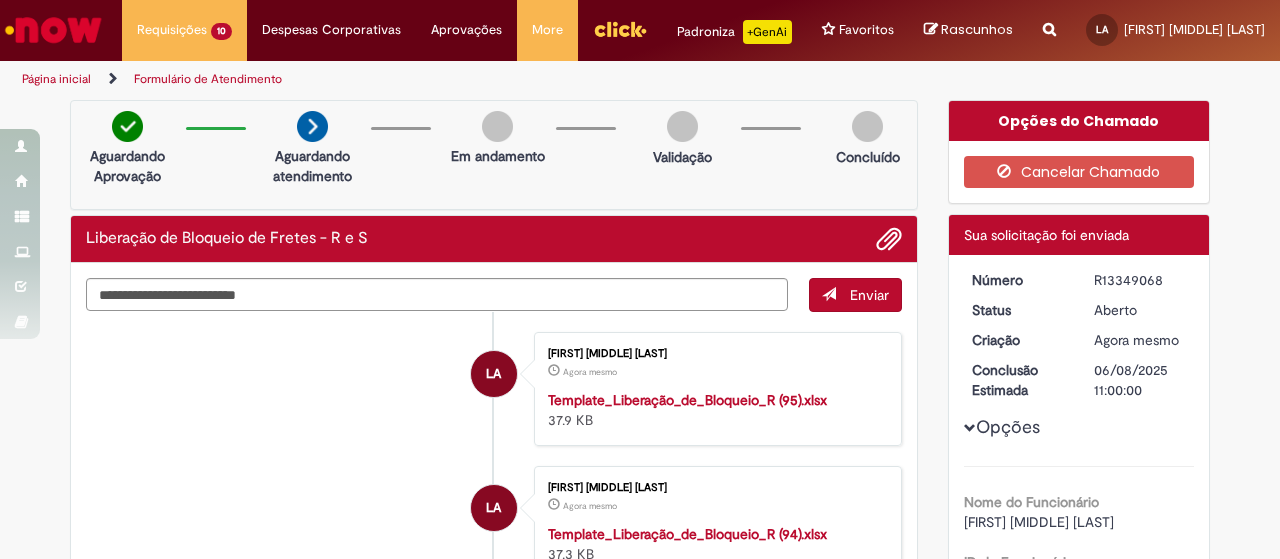 drag, startPoint x: 1084, startPoint y: 299, endPoint x: 1177, endPoint y: 306, distance: 93.26307 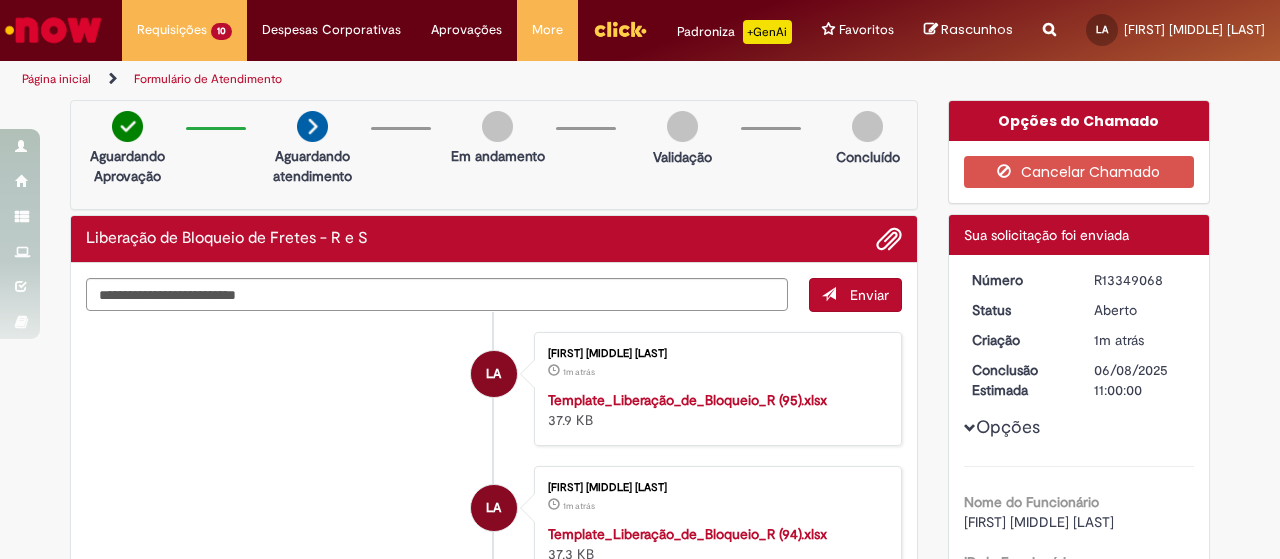 click on "Opções
Nome do Funcionário
[FIRST] [MIDDLE] [LAST]
ID do Funcionário
[EMPLOYEE_ID]
Descrição
Solicito Liberação de bloqueio R." at bounding box center (1079, 461) 